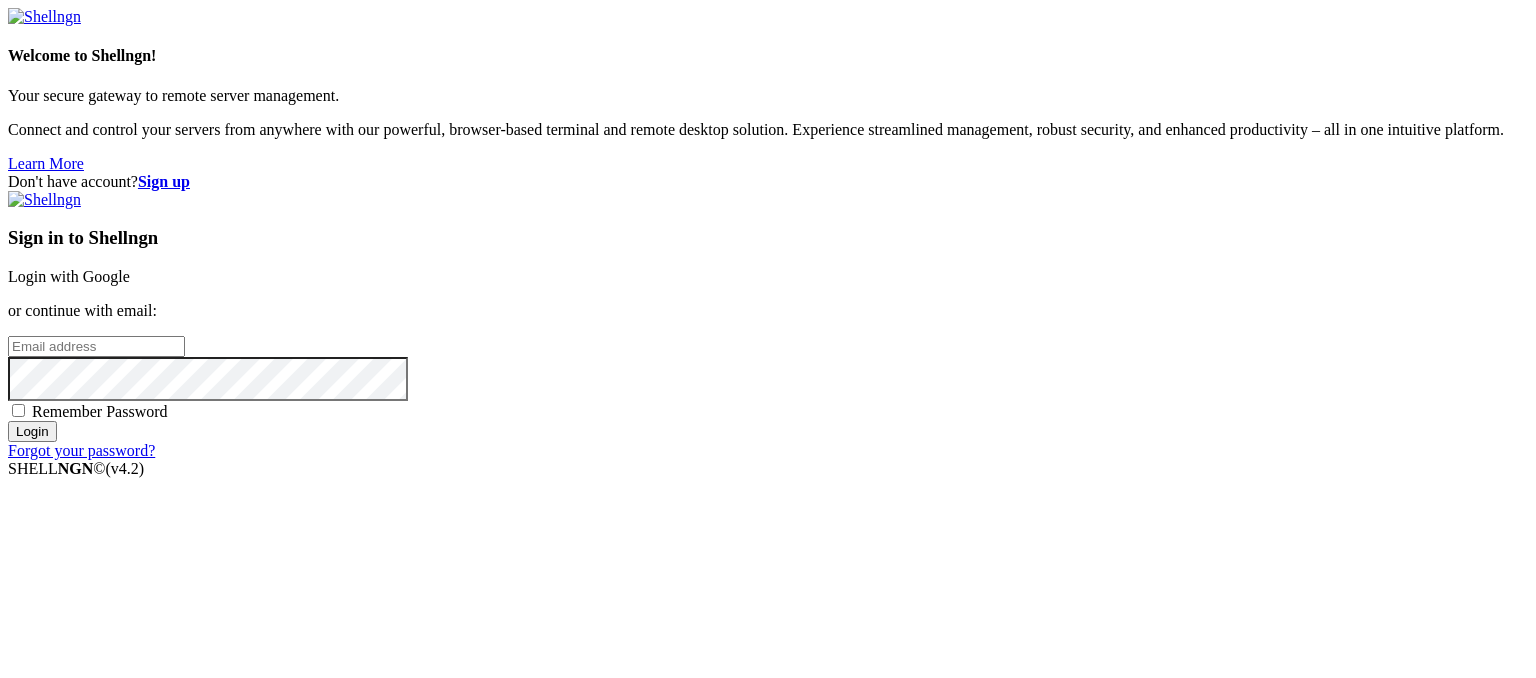scroll, scrollTop: 0, scrollLeft: 0, axis: both 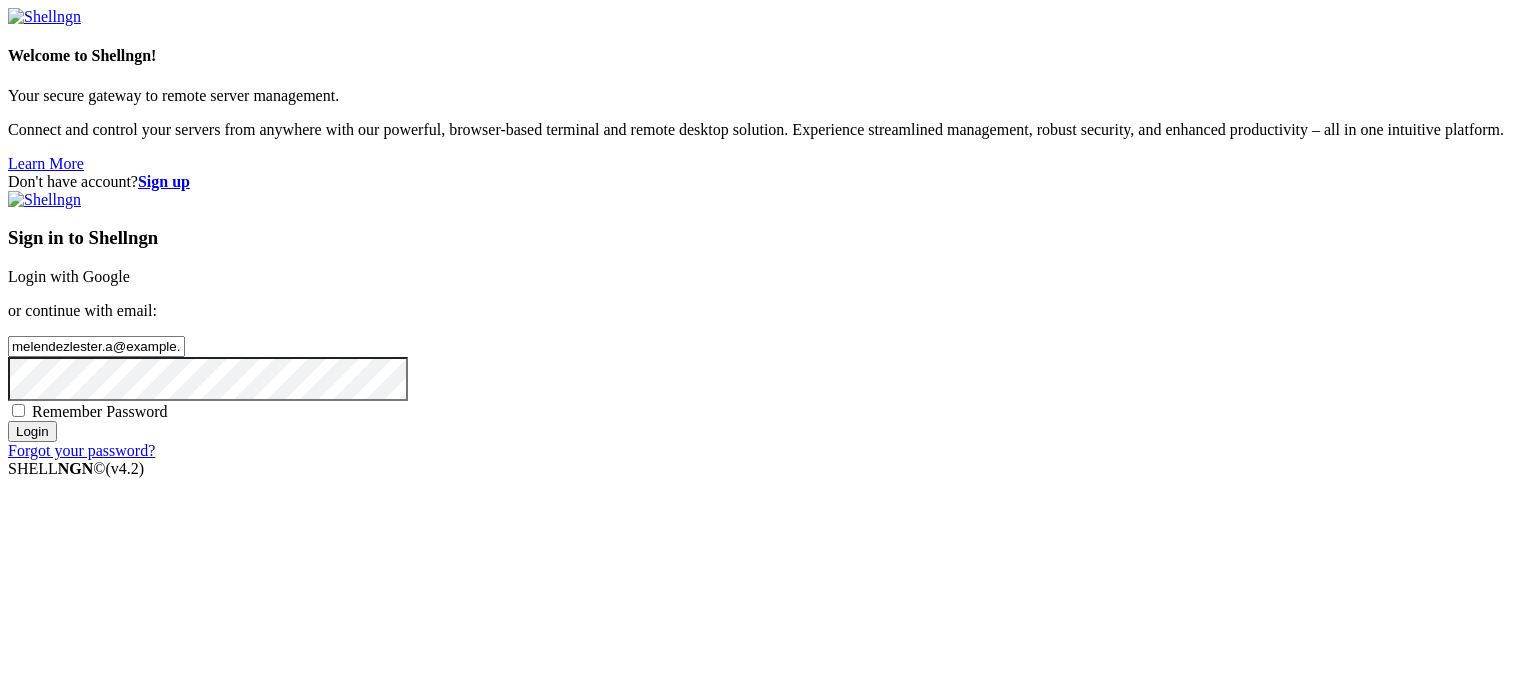 type on "melendezlester.a@example.com" 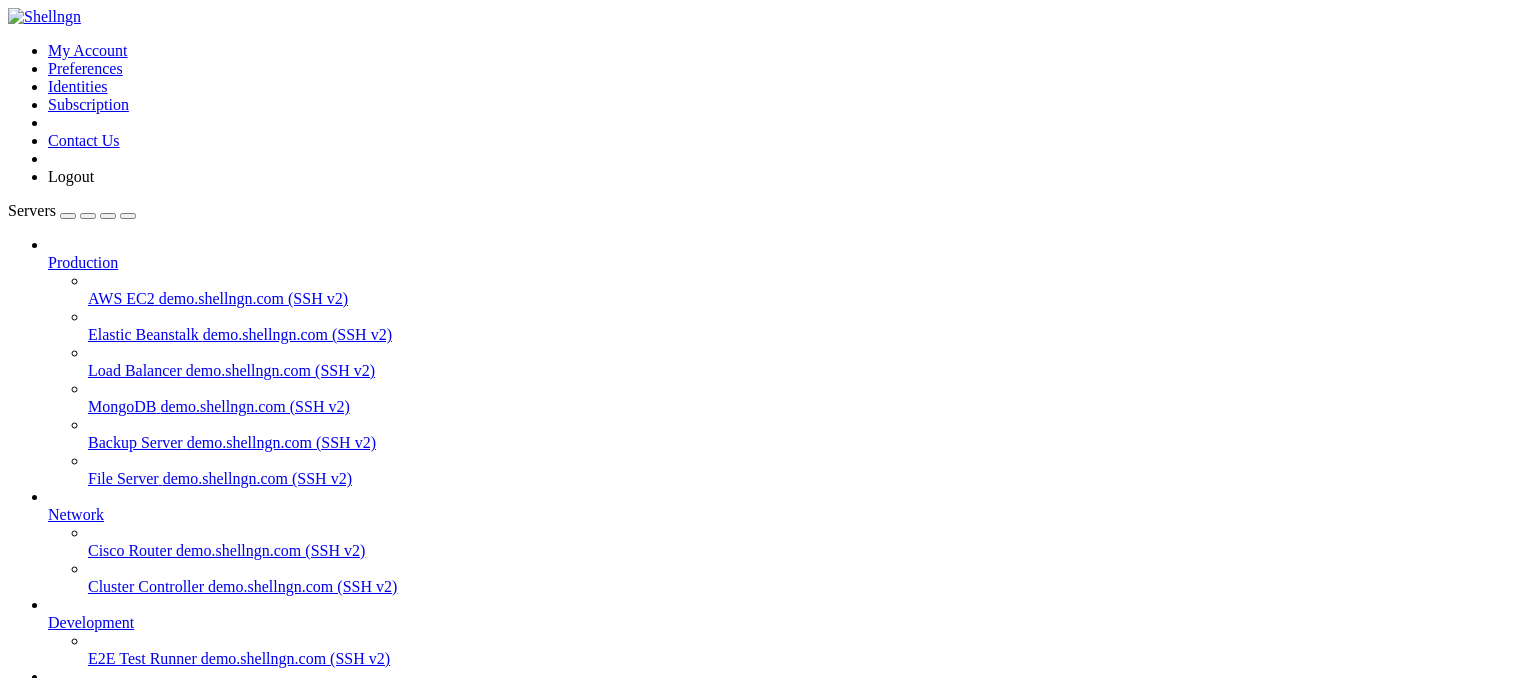 scroll, scrollTop: 128, scrollLeft: 0, axis: vertical 